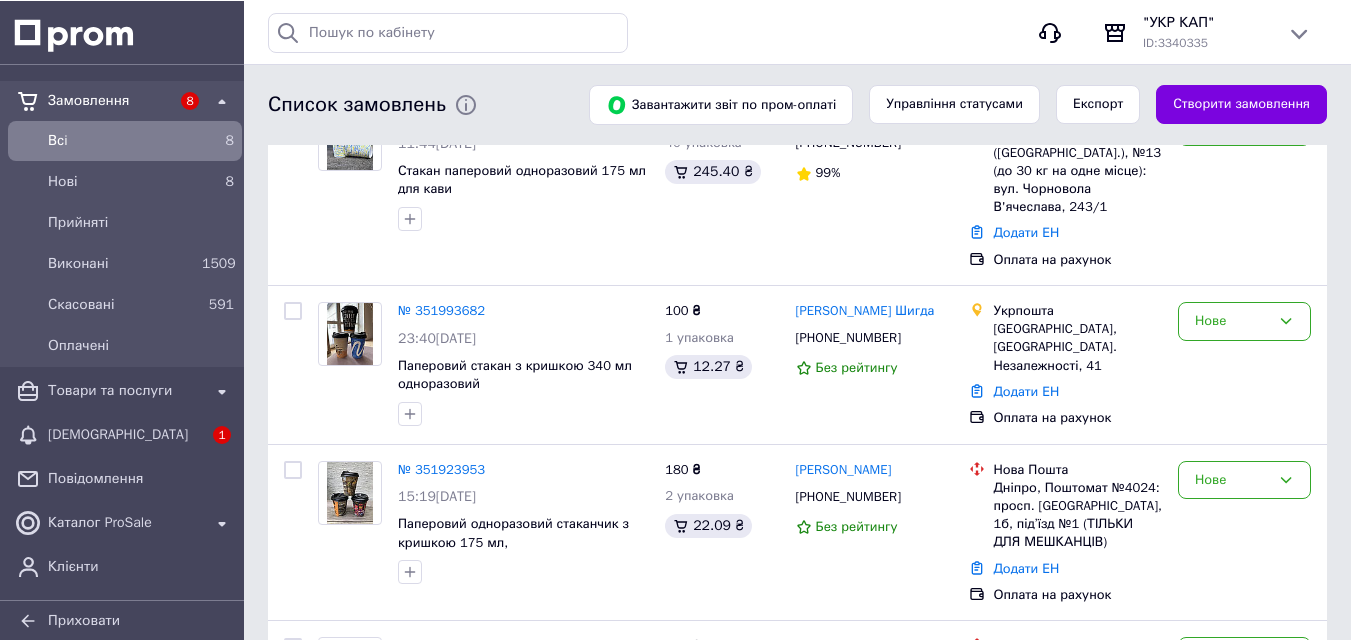 scroll, scrollTop: 257, scrollLeft: 0, axis: vertical 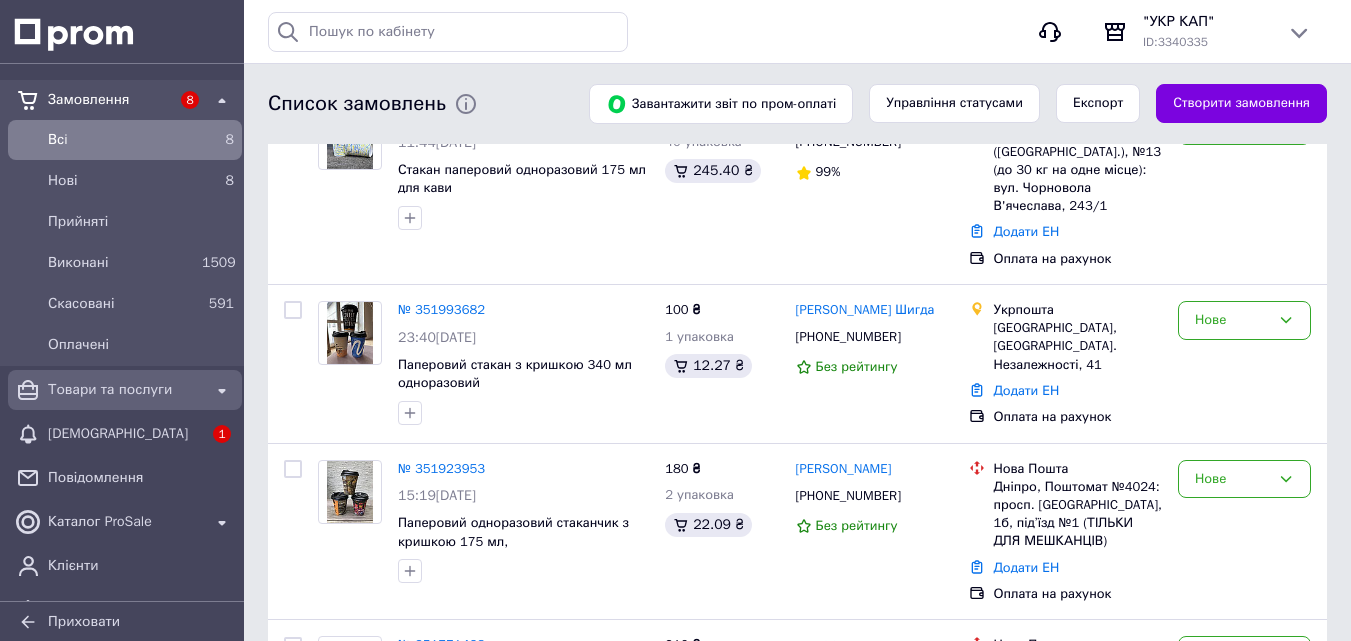 click on "Товари та послуги" at bounding box center (125, 390) 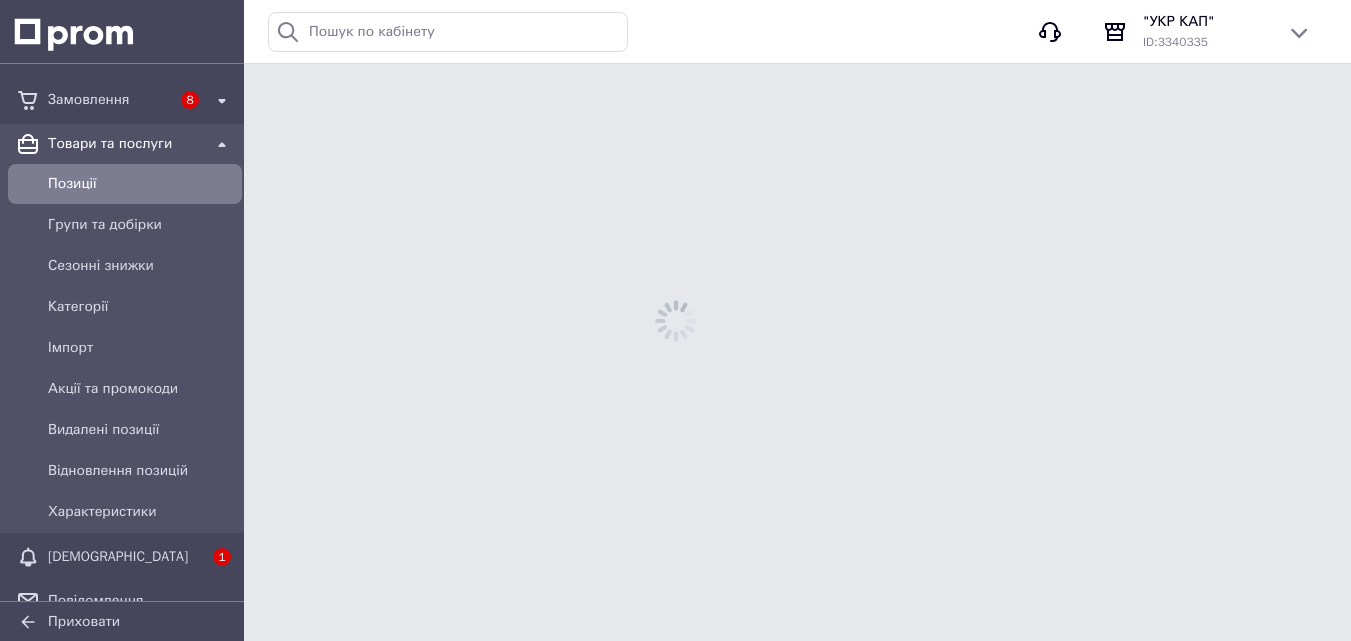 scroll, scrollTop: 0, scrollLeft: 0, axis: both 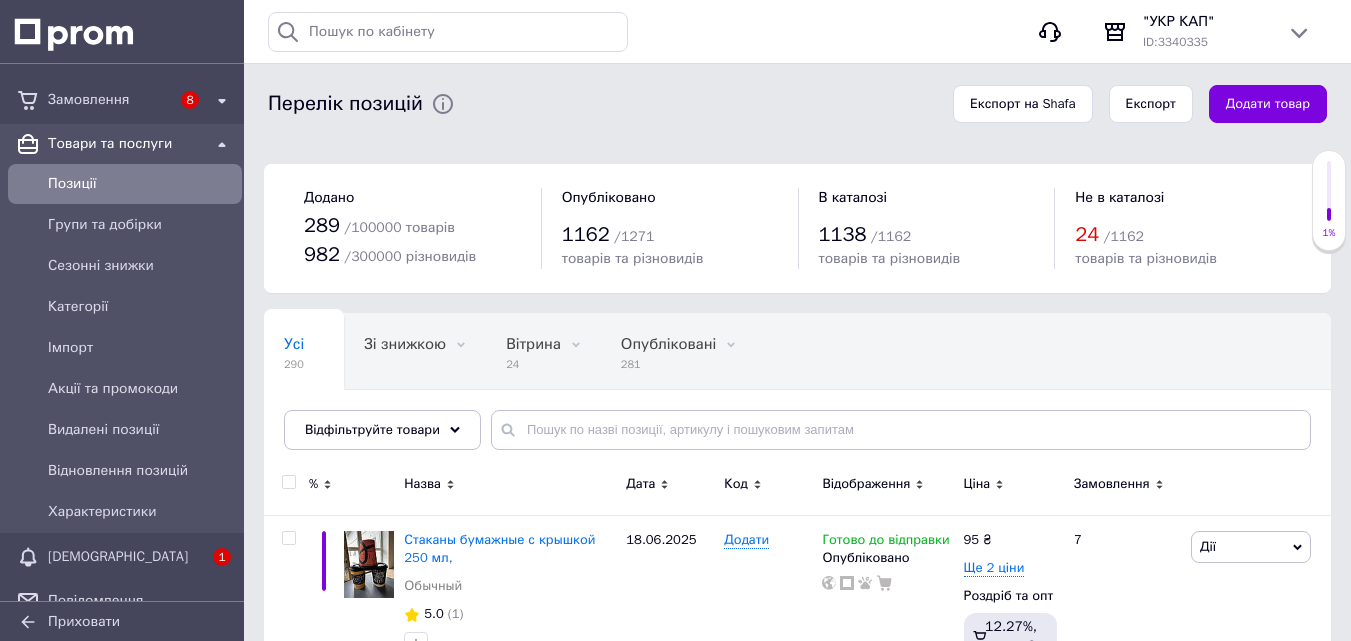 click on "Позиції" at bounding box center [141, 184] 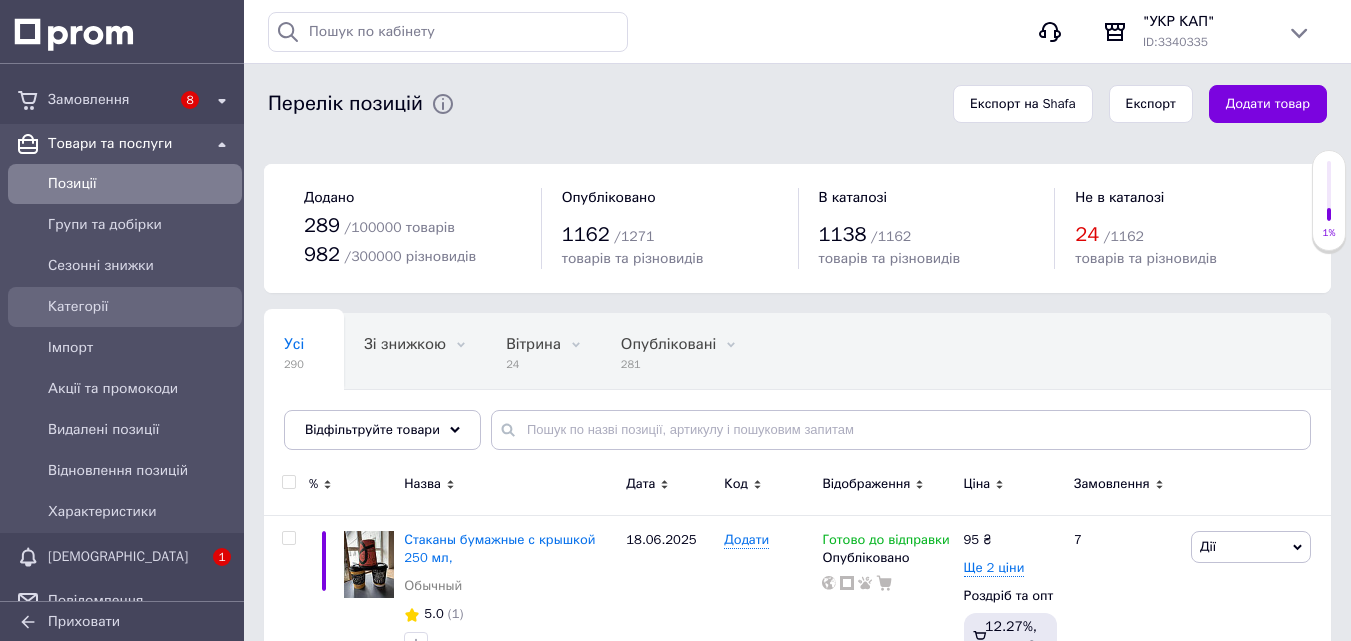 click on "Категорії" at bounding box center [141, 307] 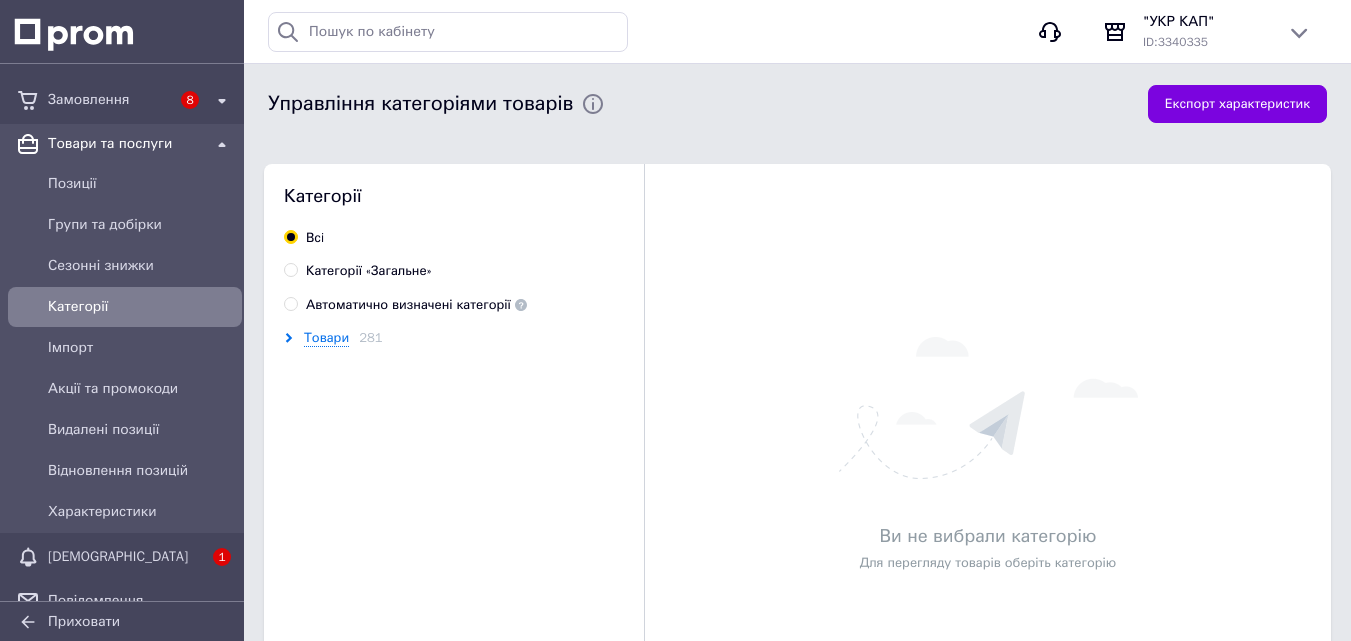 click on "Категорії «Загальне»" at bounding box center (369, 271) 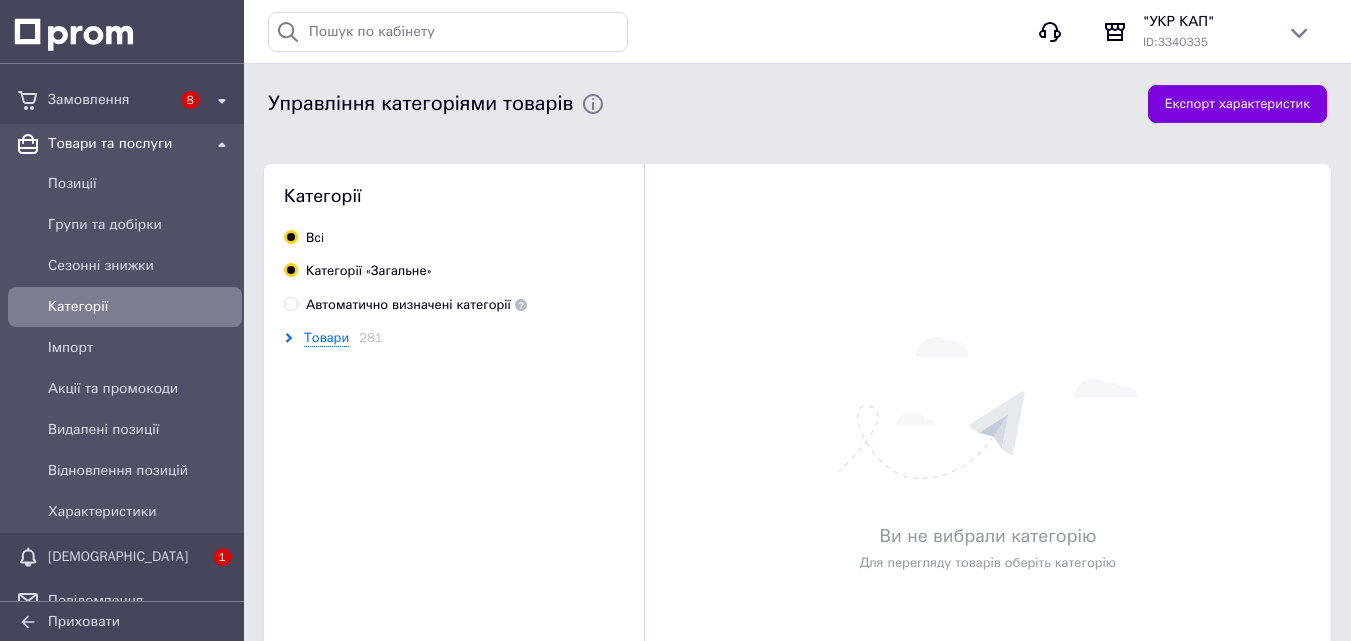 radio on "true" 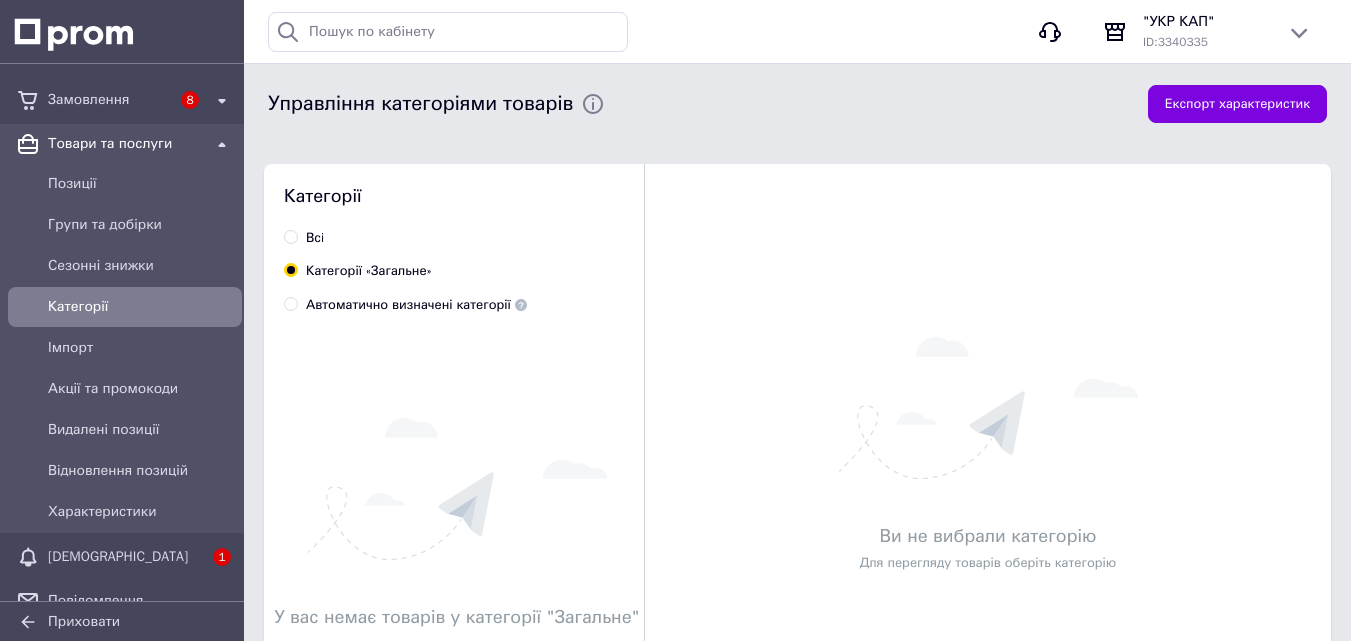 click on "Всi" at bounding box center (290, 236) 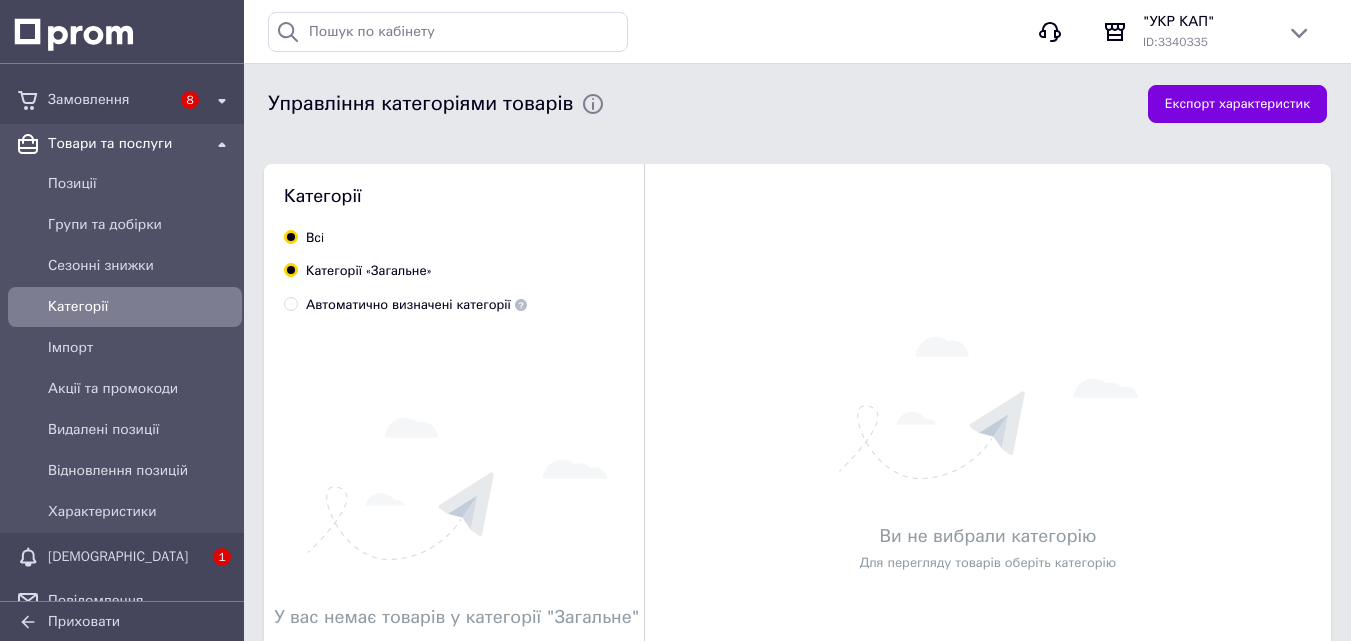 radio on "false" 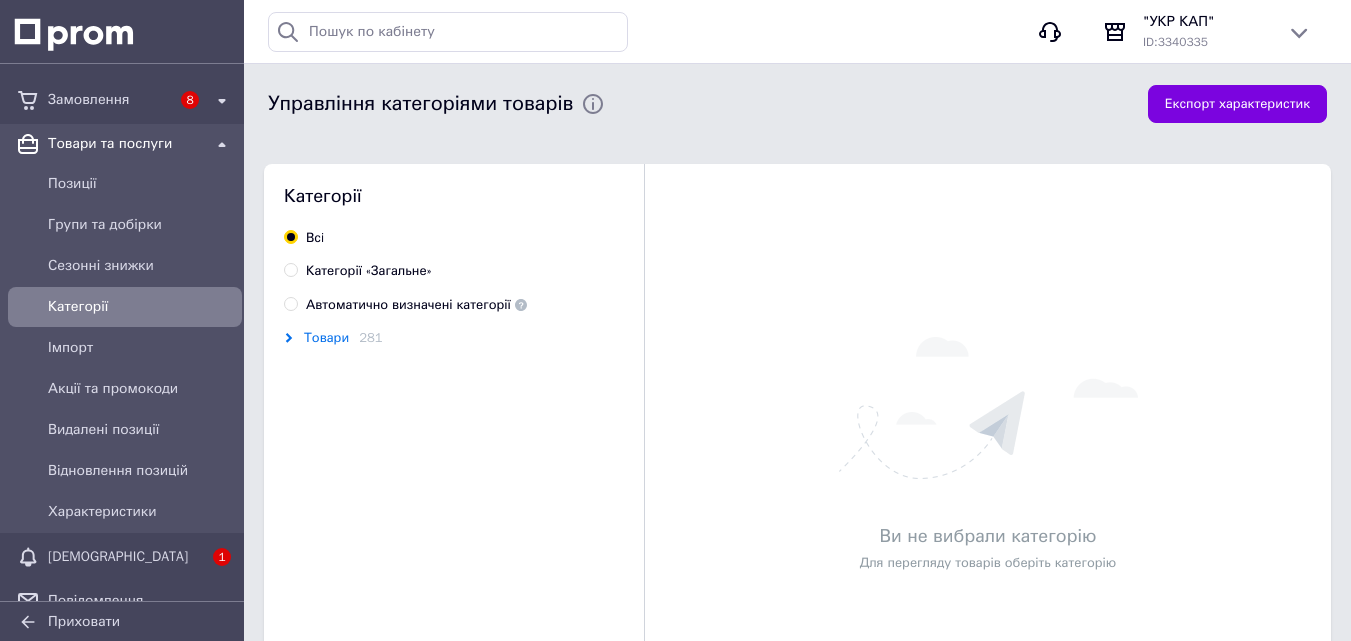 click on "Товари" at bounding box center [326, 338] 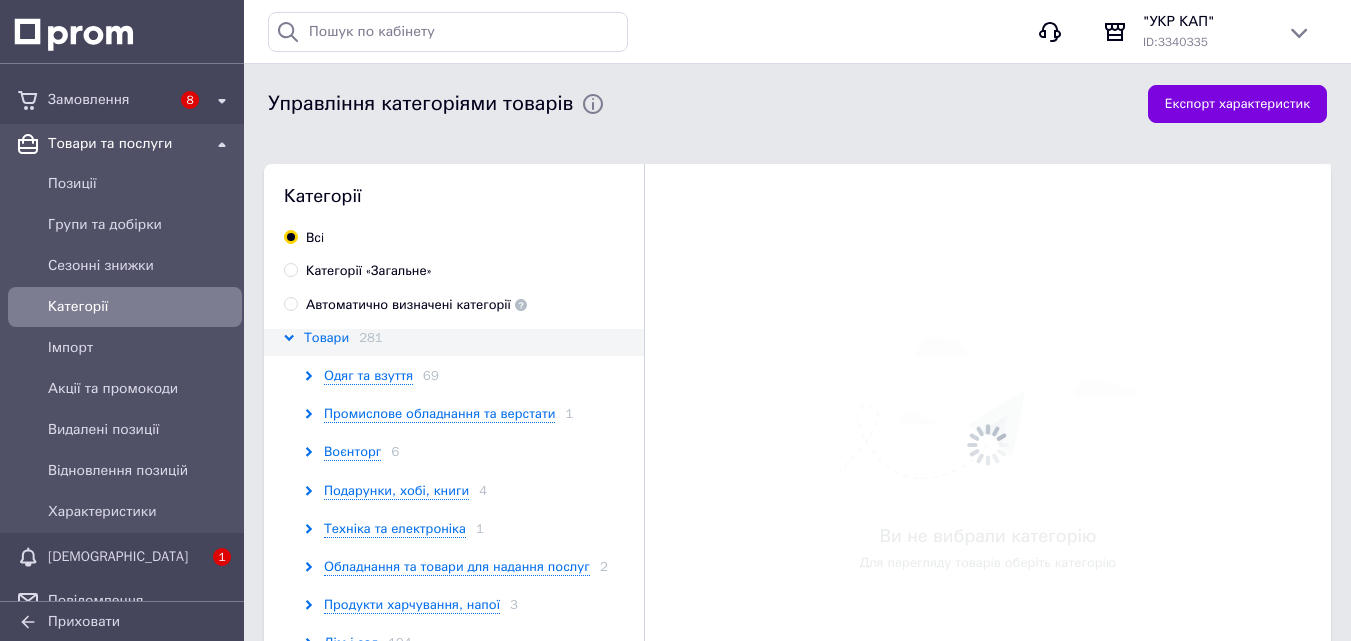 click on "Товари" at bounding box center [326, 338] 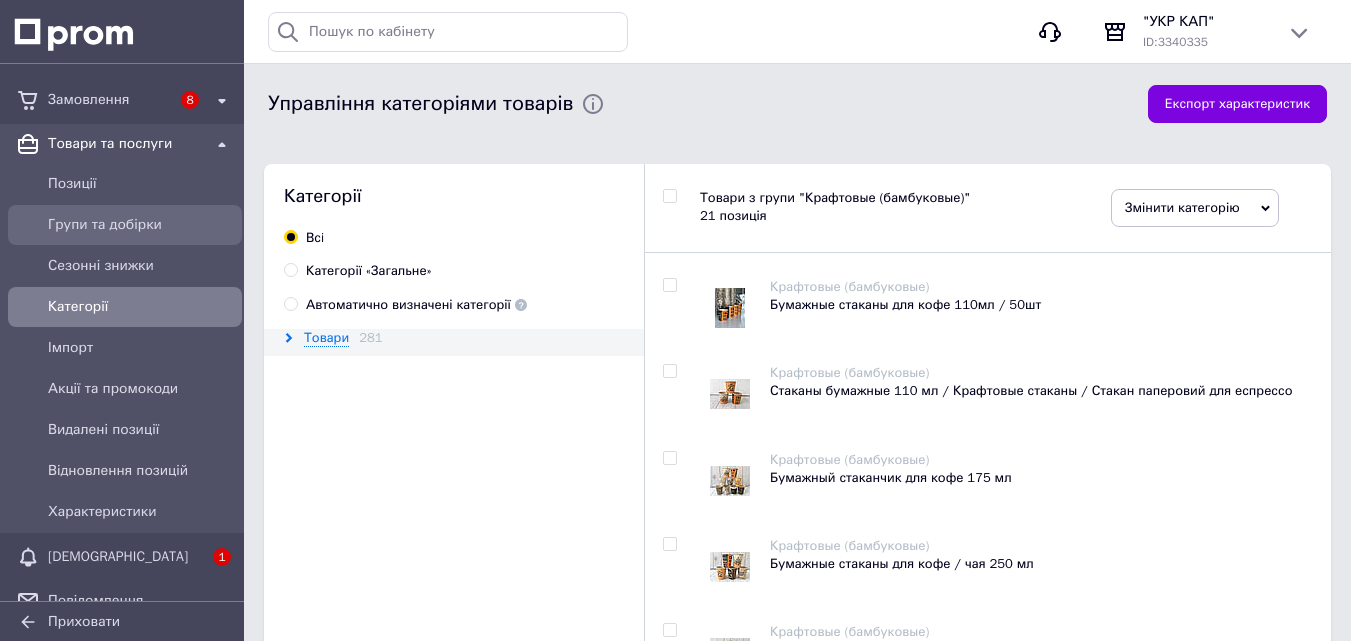 click on "Групи та добірки" at bounding box center [141, 225] 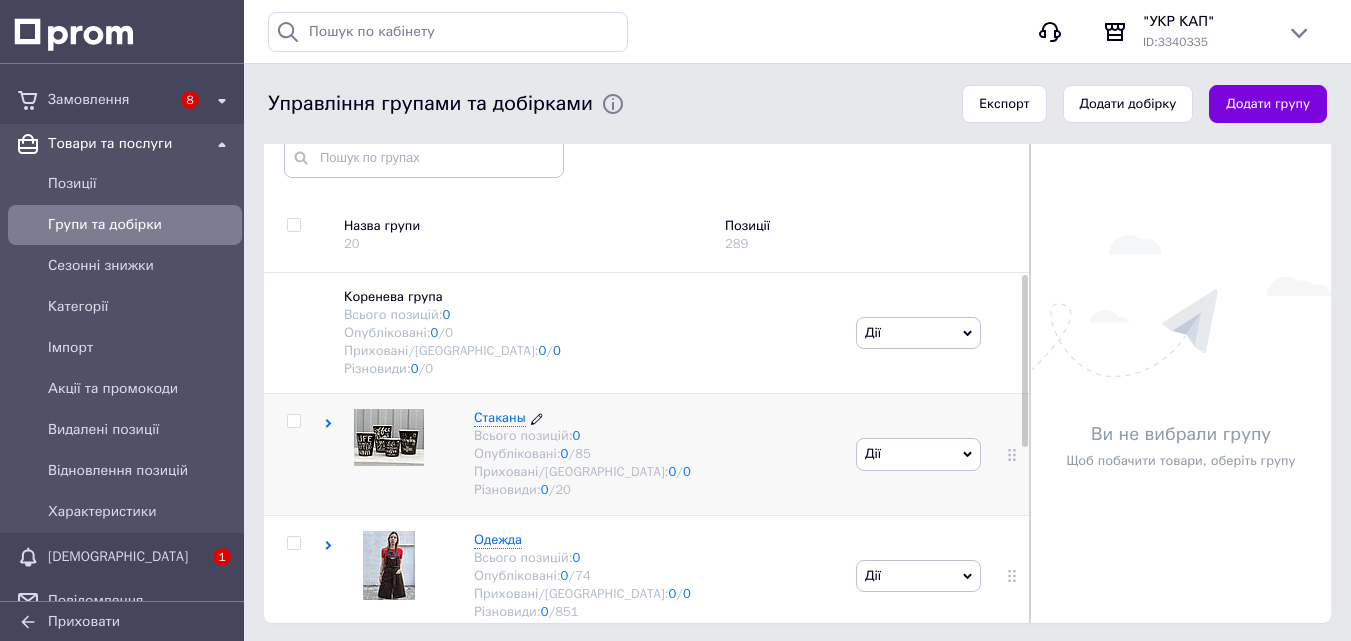 scroll, scrollTop: 197, scrollLeft: 0, axis: vertical 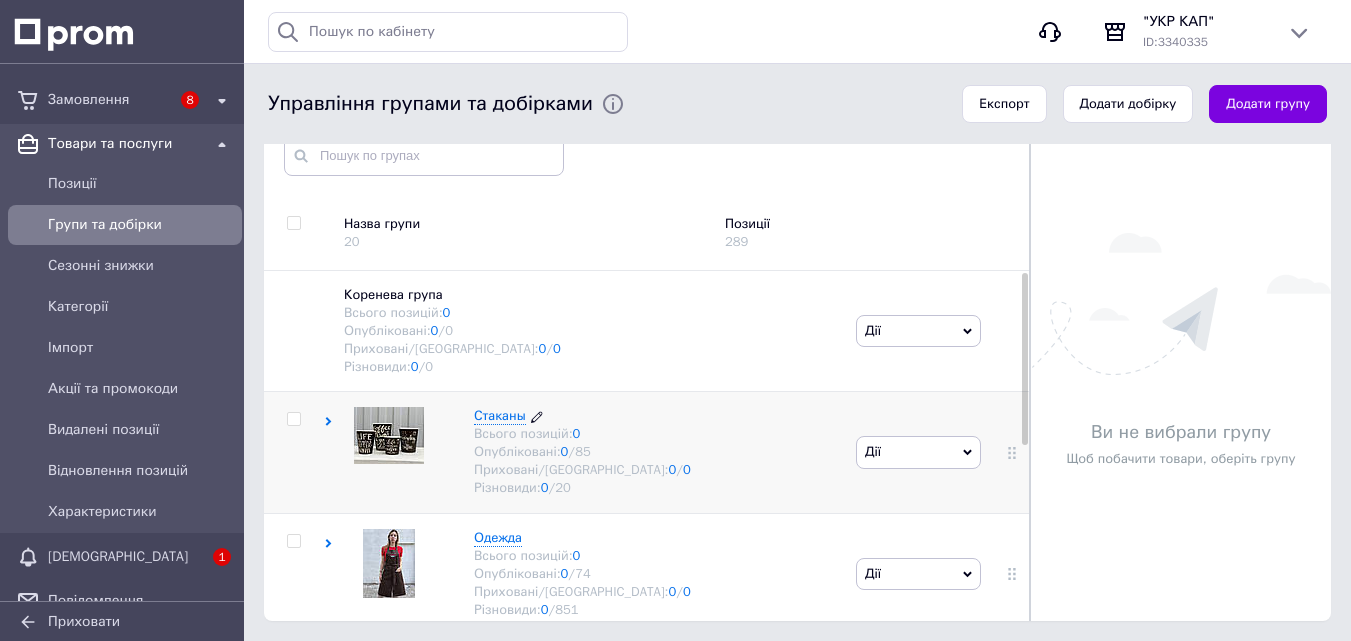 click on "Стаканы" at bounding box center [500, 415] 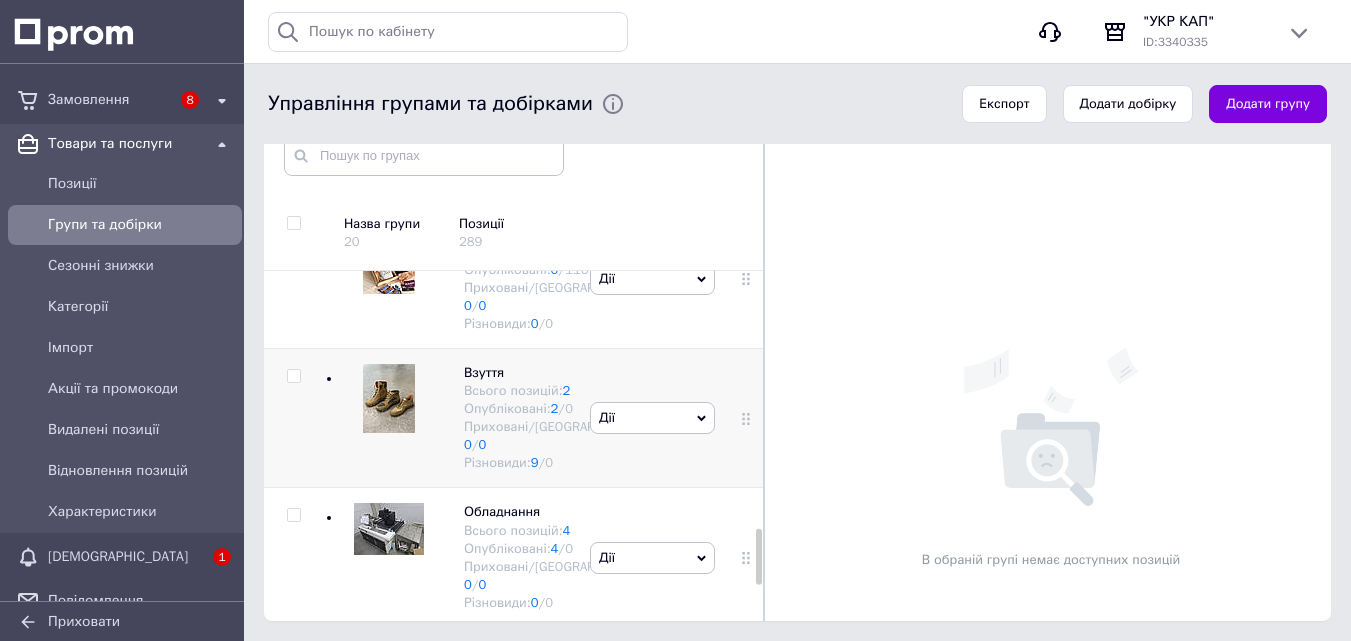 scroll, scrollTop: 1800, scrollLeft: 0, axis: vertical 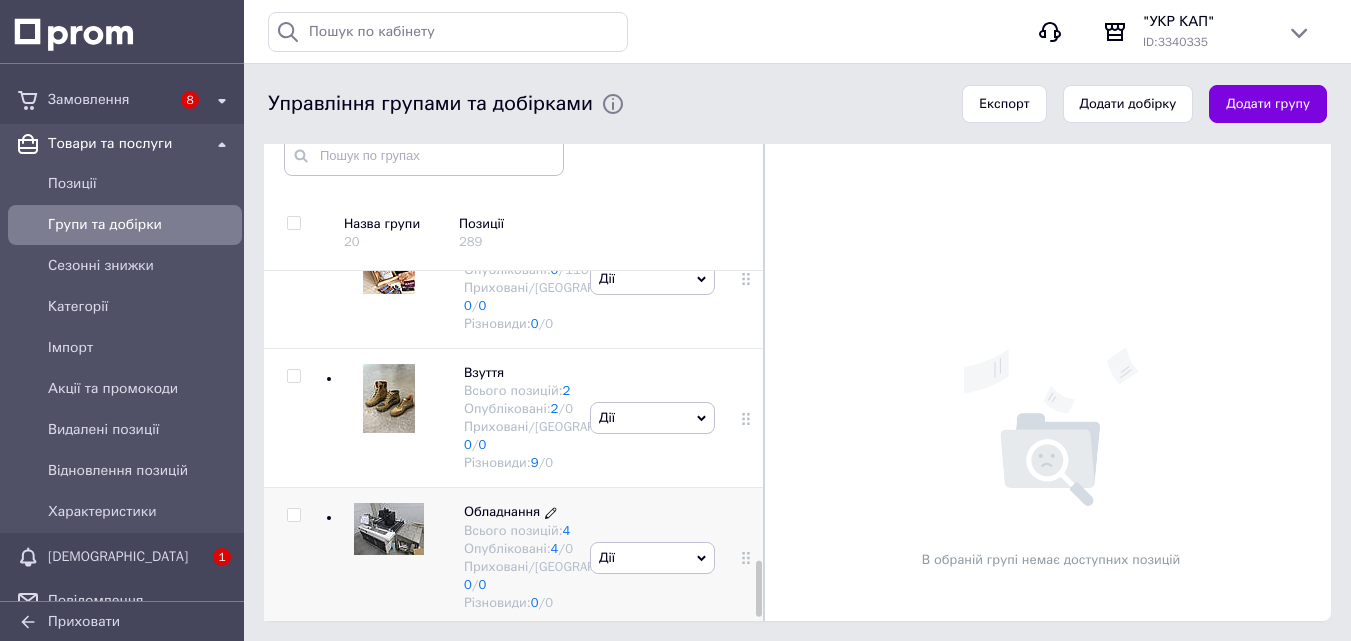 click on "Обладнання" at bounding box center (502, 511) 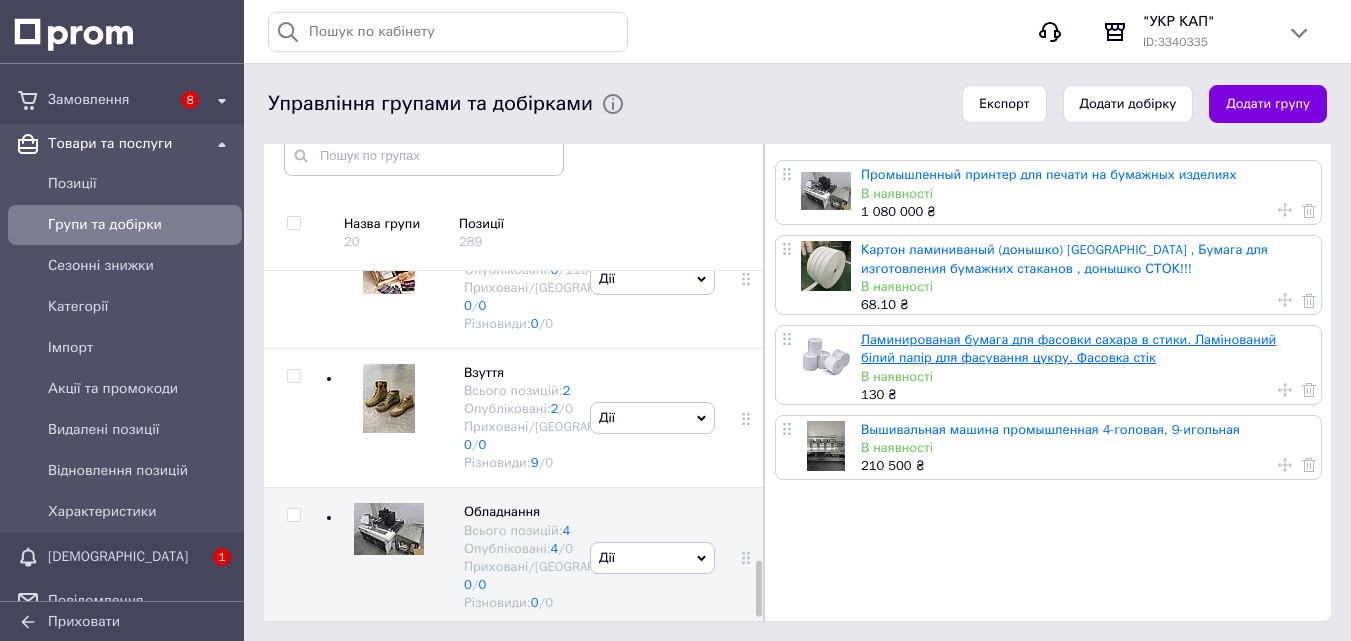 click on "Ламинированая бумага для фасовки сахара в стики. Ламінований білий папір для фасування цукру. Фасовка стік" at bounding box center [1068, 348] 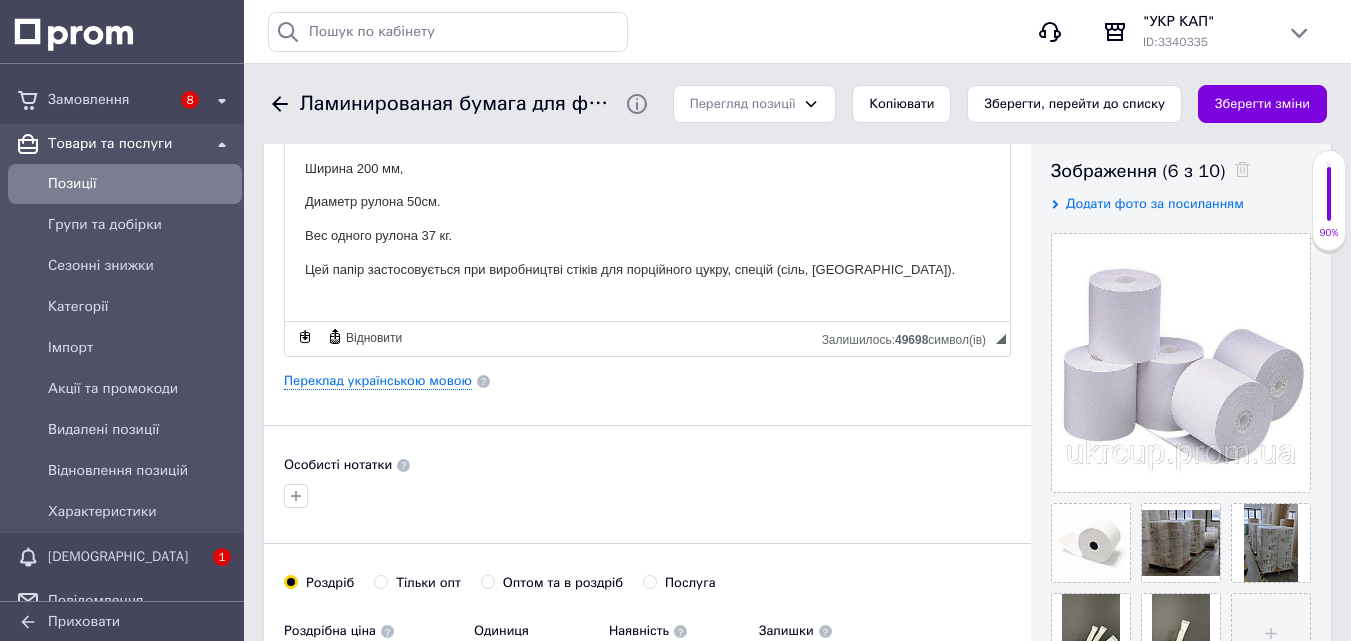 scroll, scrollTop: 300, scrollLeft: 0, axis: vertical 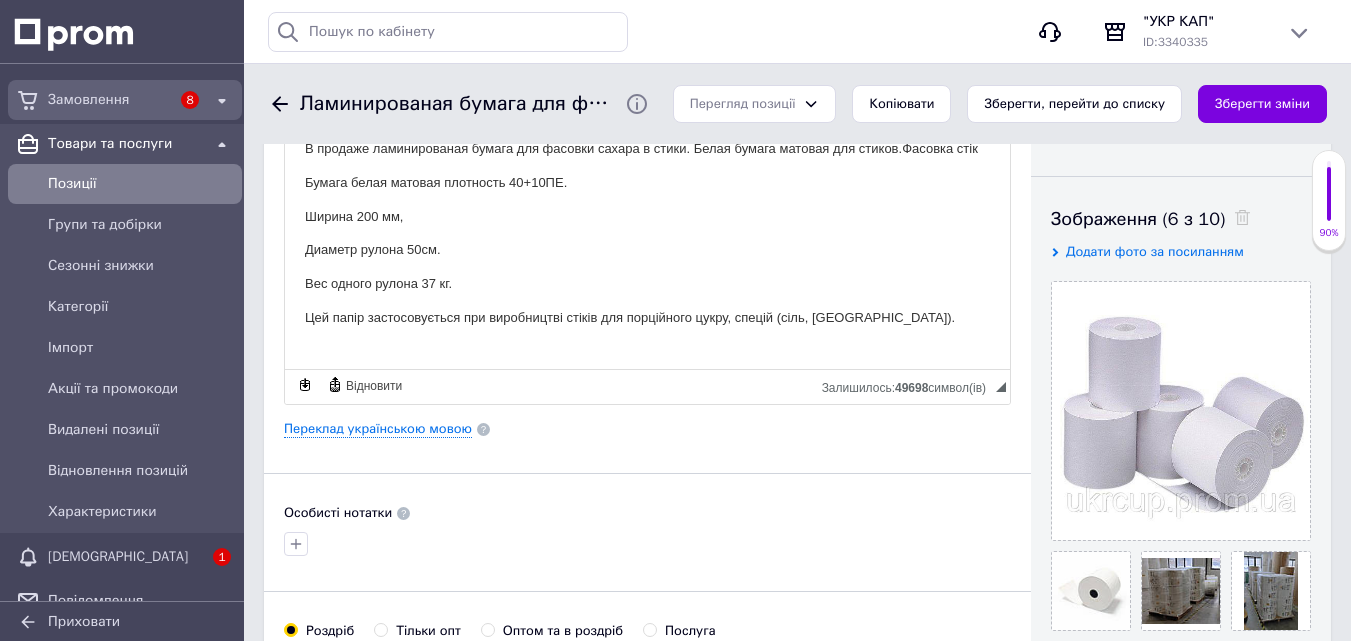 click on "Замовлення" at bounding box center [109, 100] 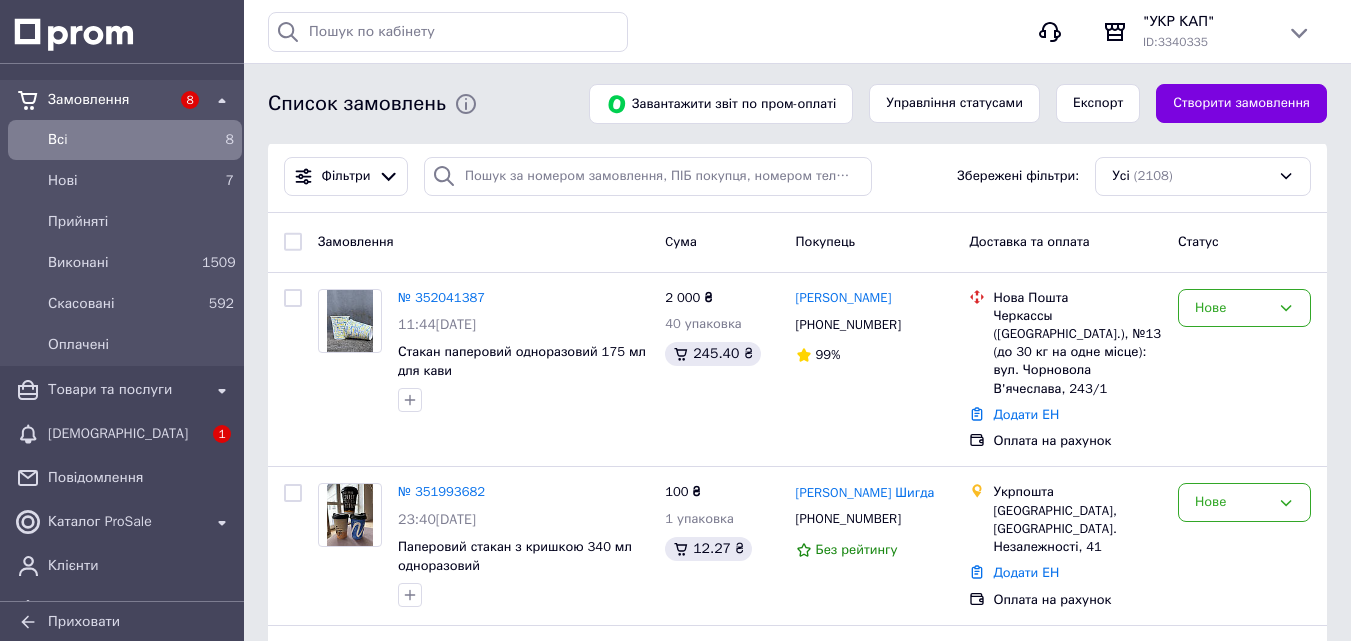 scroll, scrollTop: 0, scrollLeft: 0, axis: both 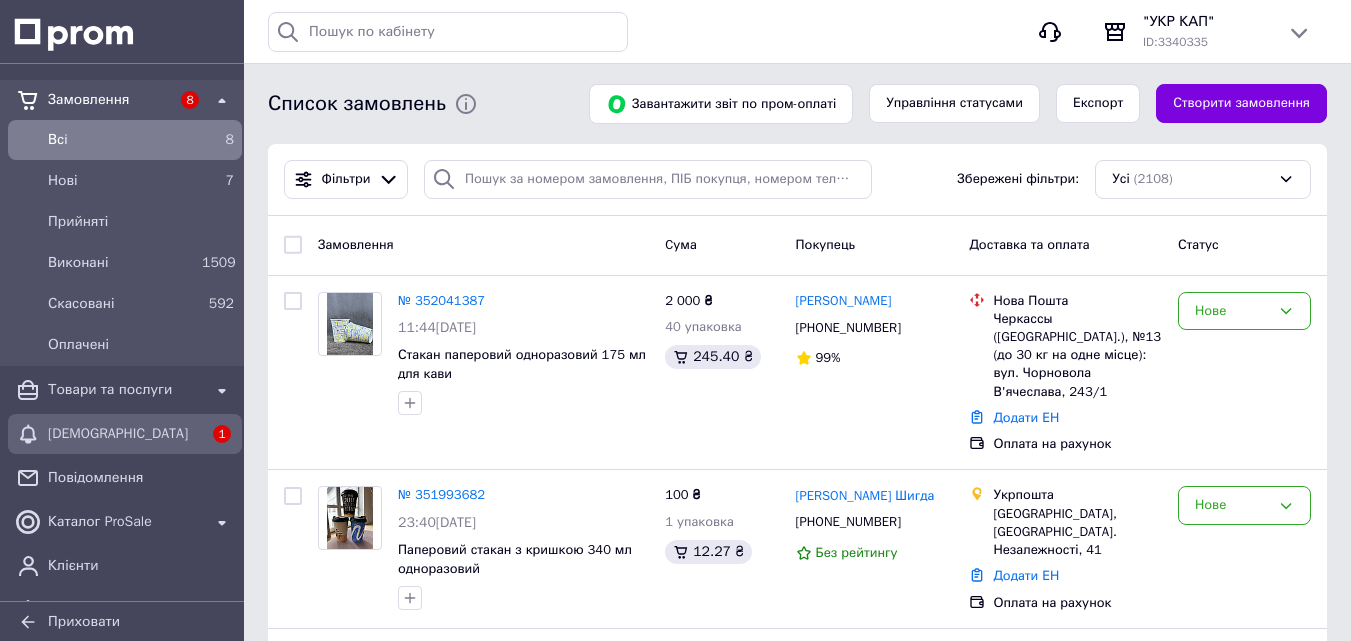 click on "[DEMOGRAPHIC_DATA]" at bounding box center [125, 434] 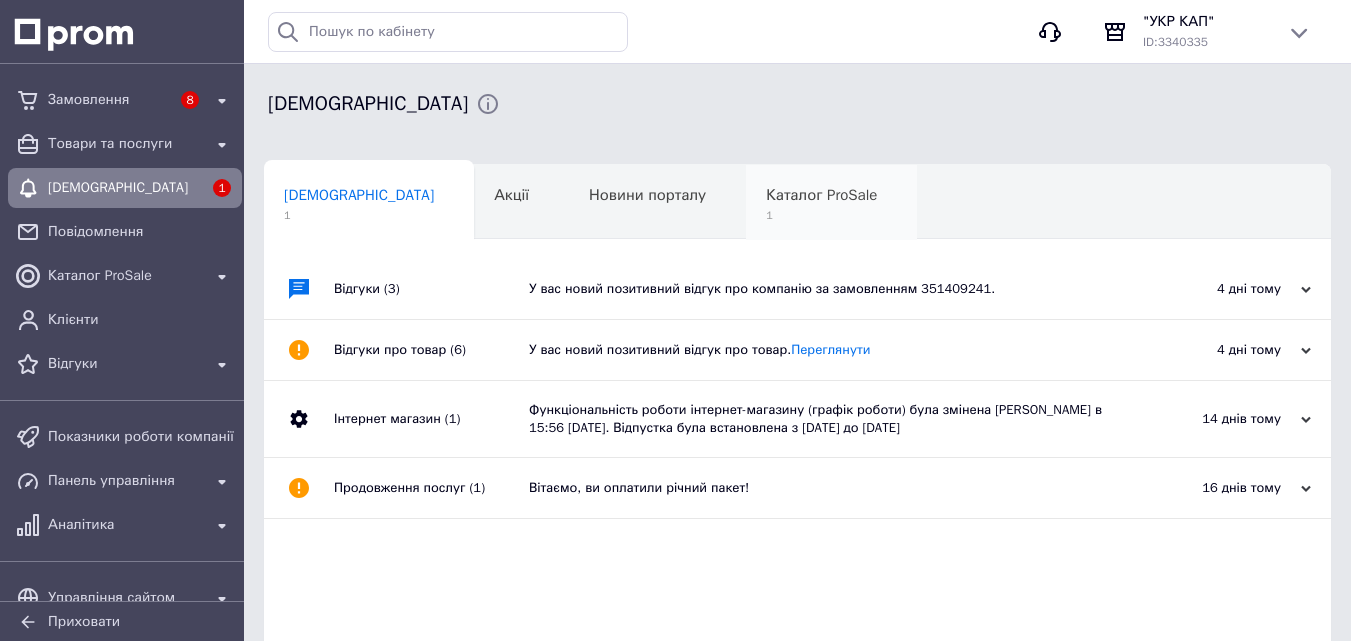 click on "Каталог ProSale" at bounding box center [821, 195] 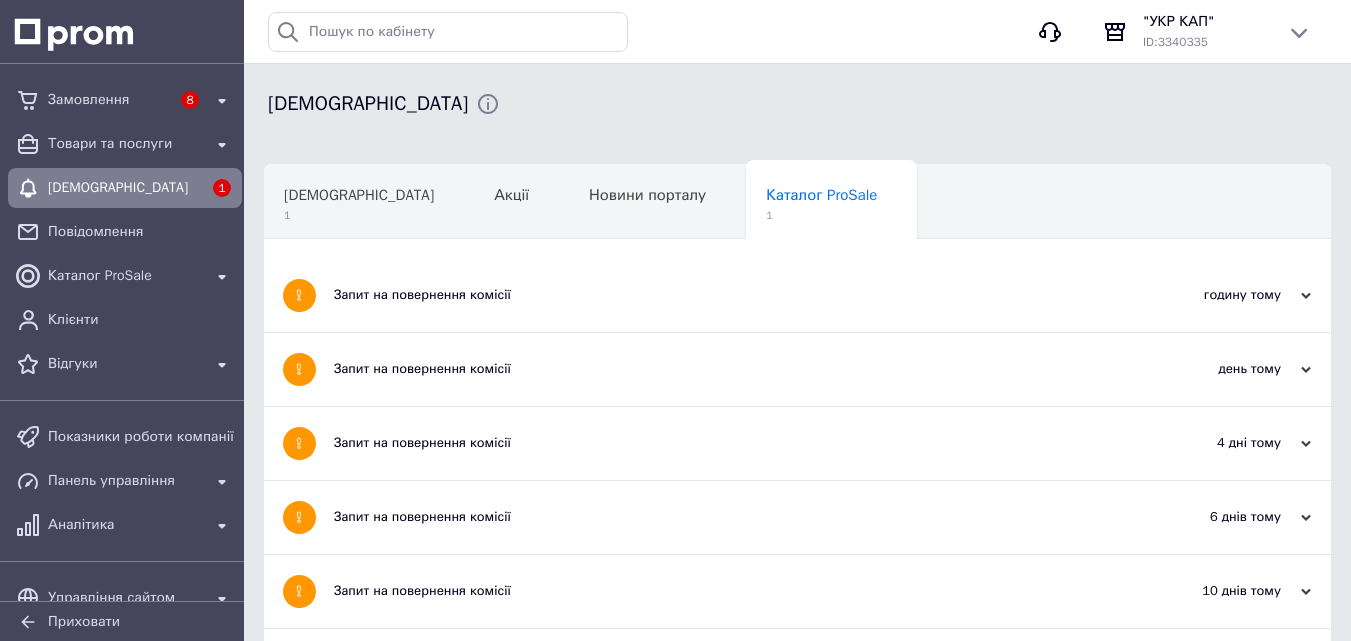 click on "Запит на повернення комісії" at bounding box center (722, 295) 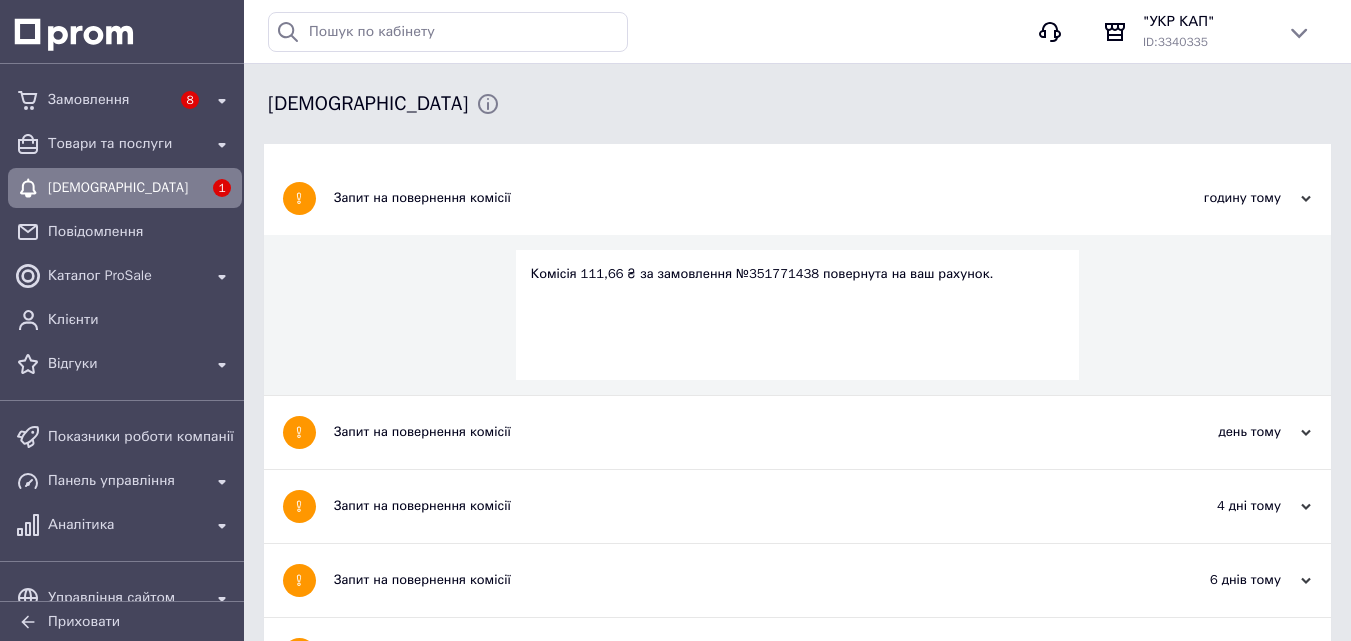 scroll, scrollTop: 100, scrollLeft: 0, axis: vertical 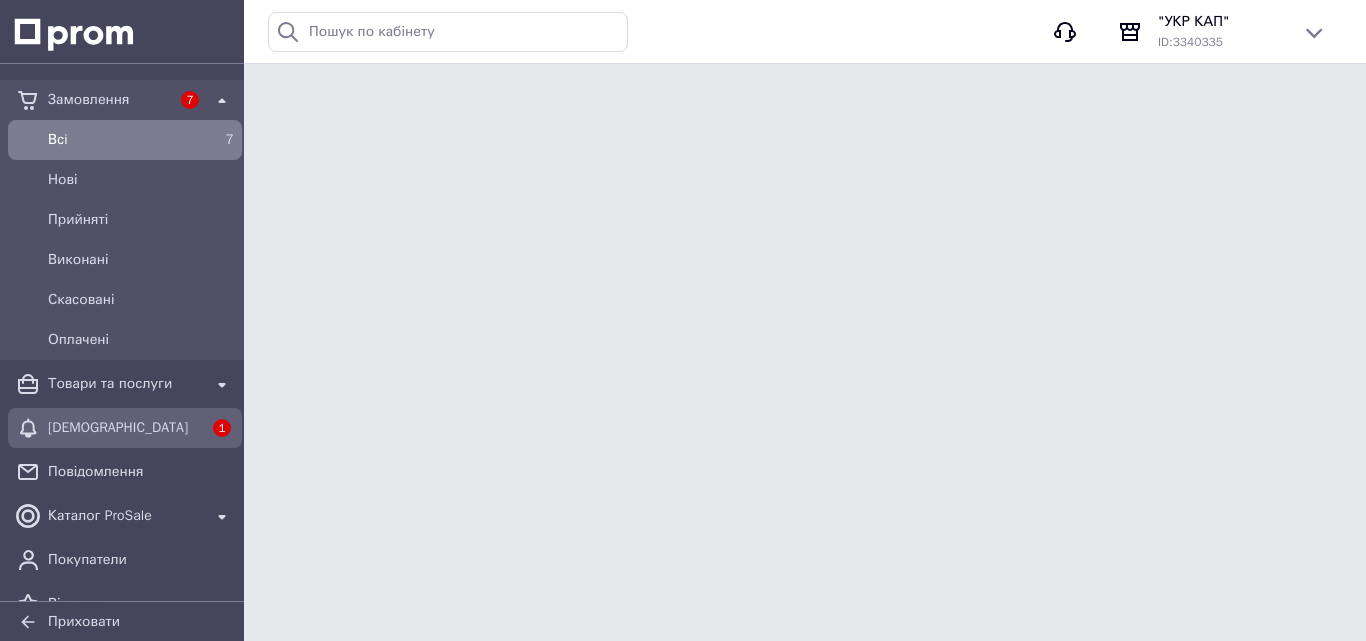 click on "[DEMOGRAPHIC_DATA]" at bounding box center (125, 428) 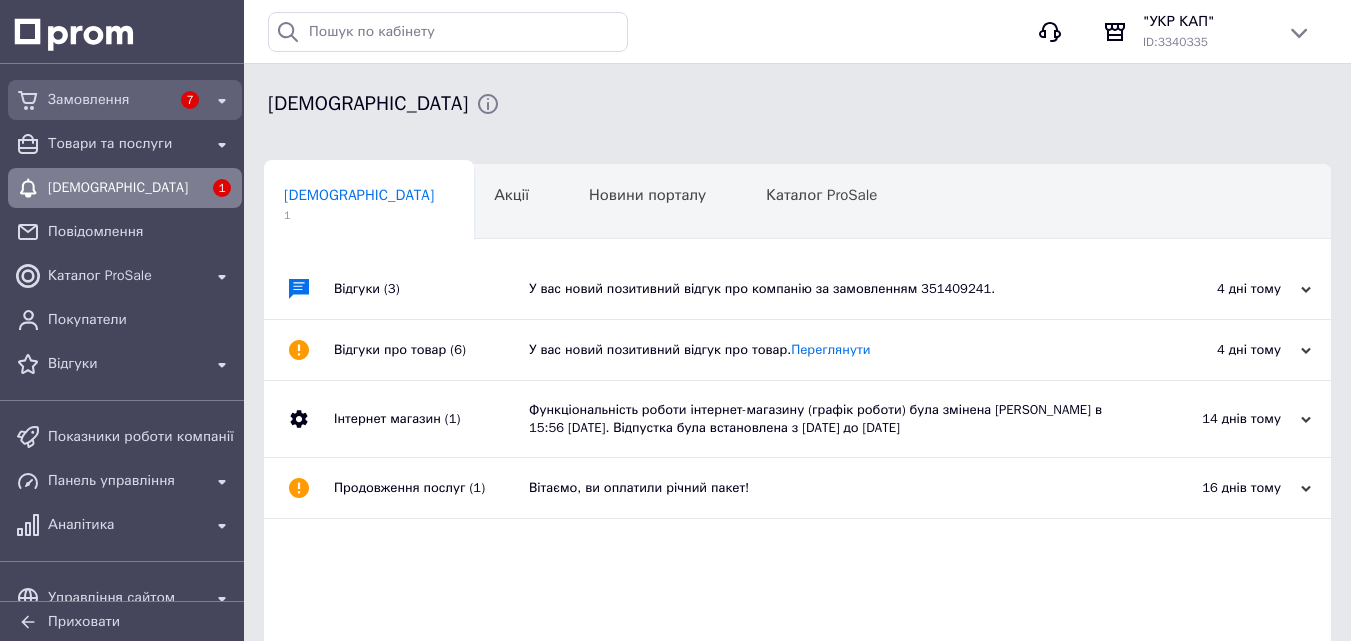 click on "Замовлення" at bounding box center (109, 100) 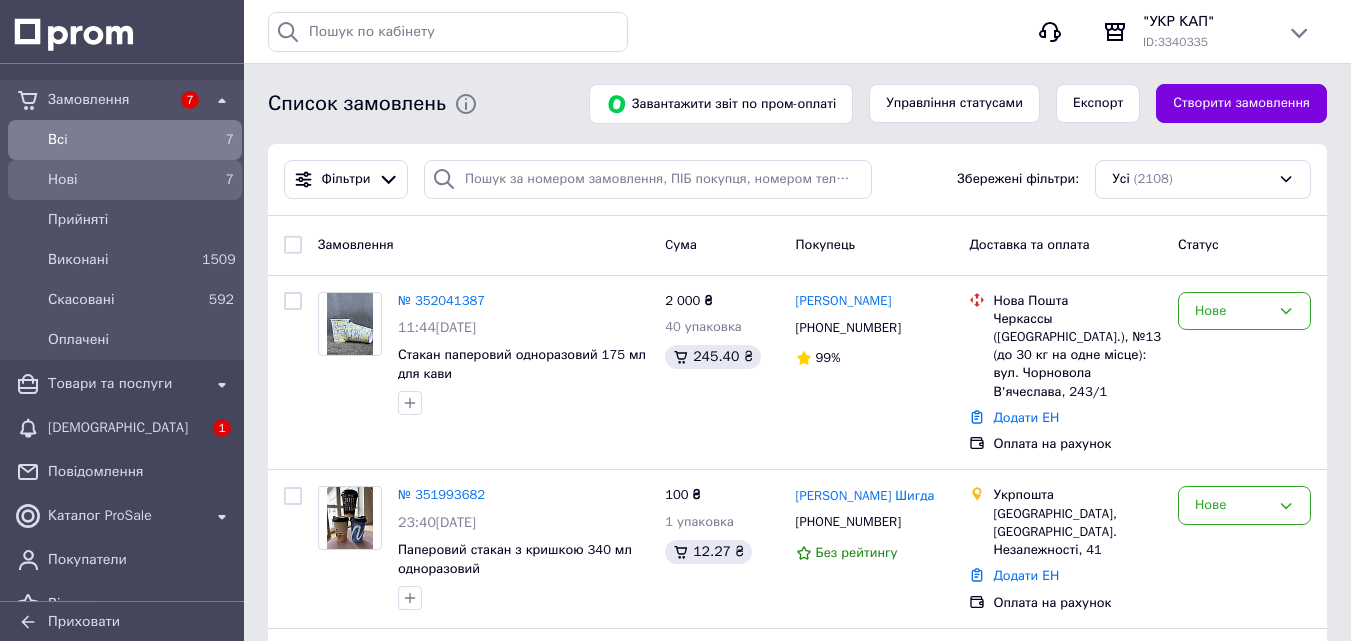 click on "Нові" at bounding box center [121, 180] 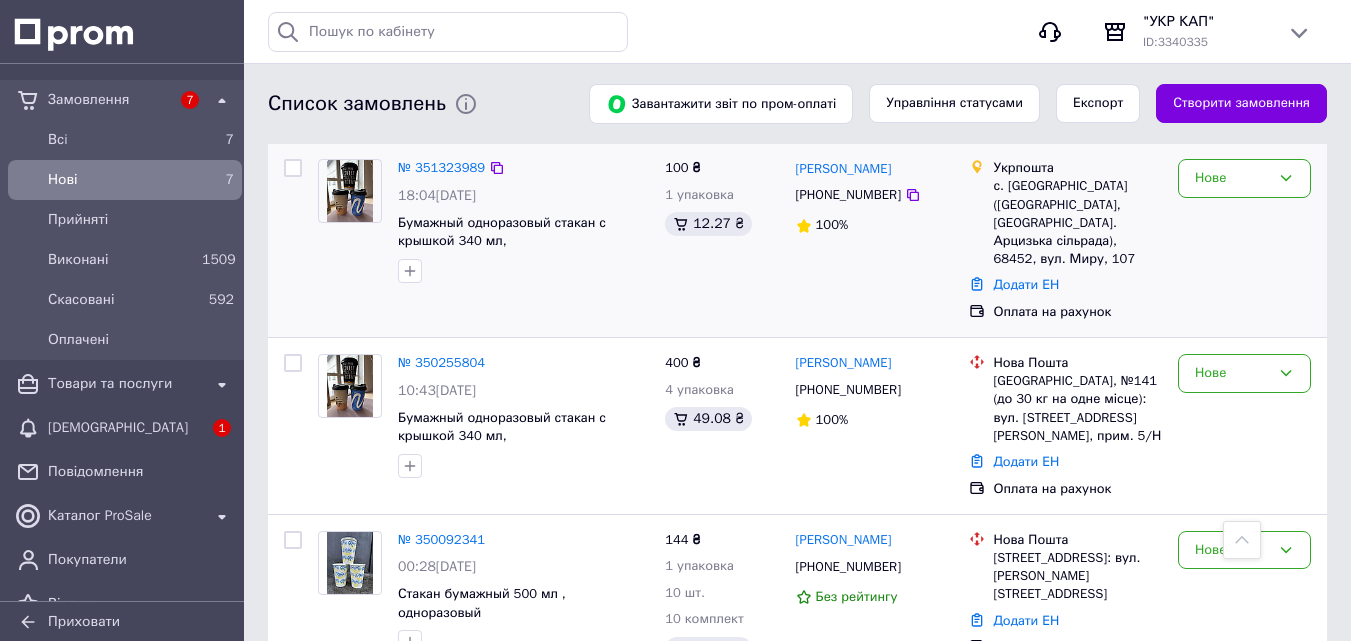 scroll, scrollTop: 952, scrollLeft: 0, axis: vertical 